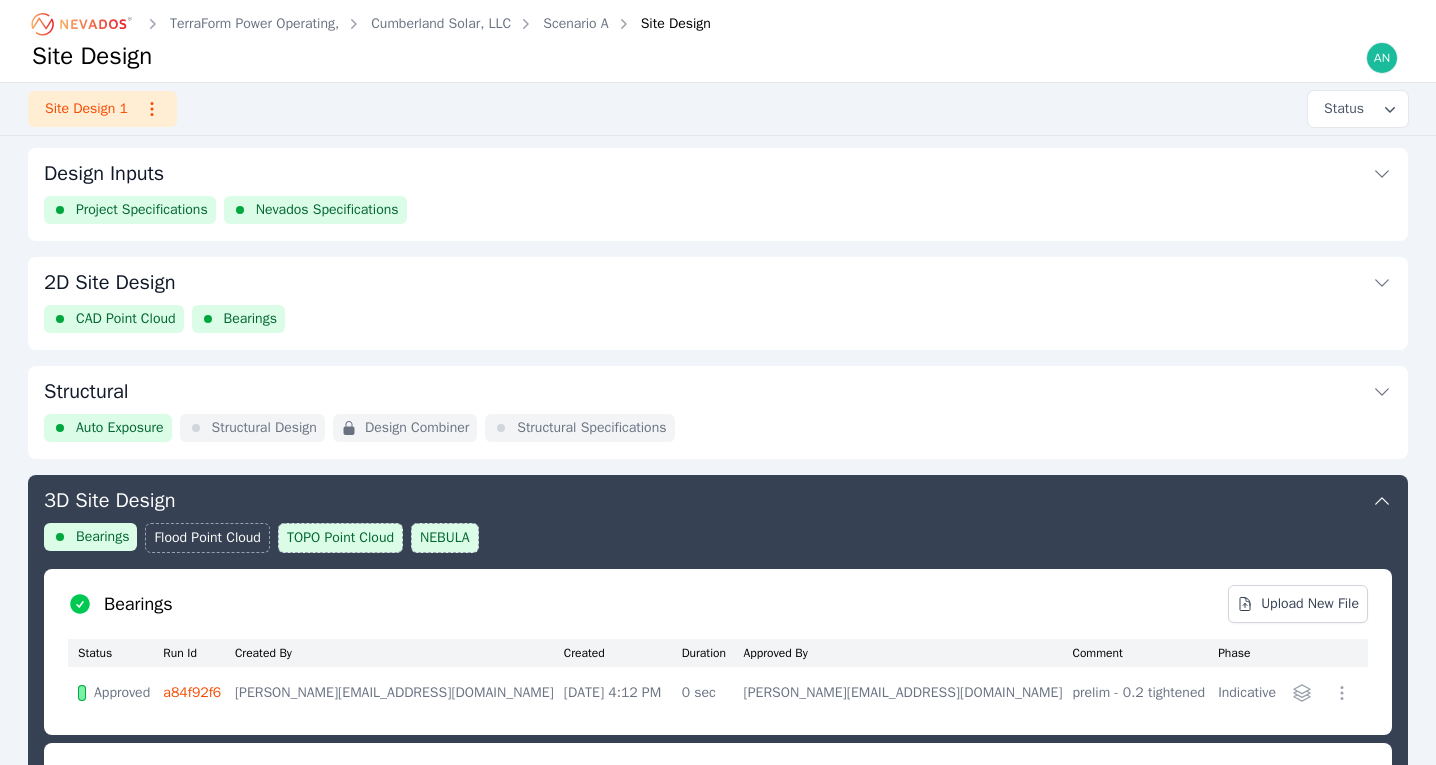 scroll, scrollTop: 621, scrollLeft: 0, axis: vertical 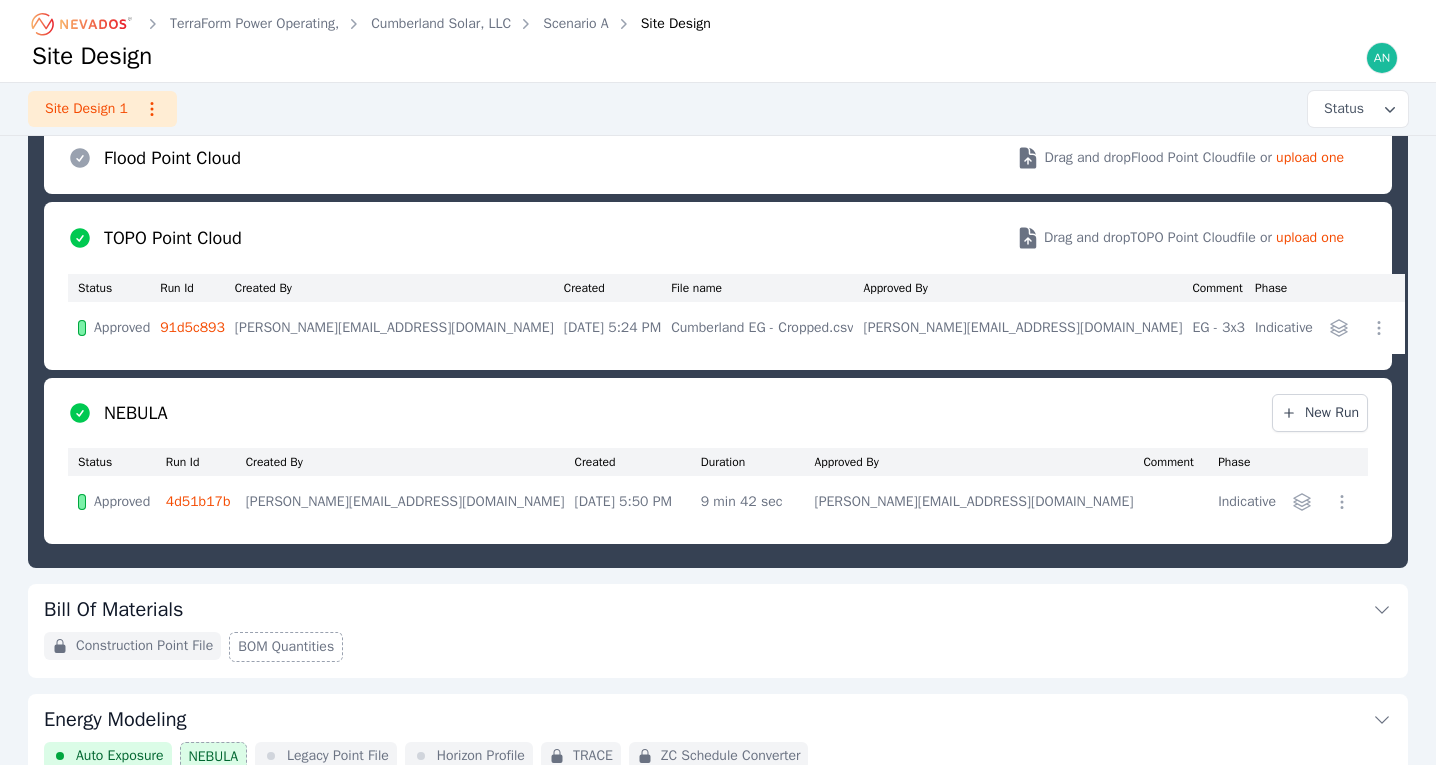 click 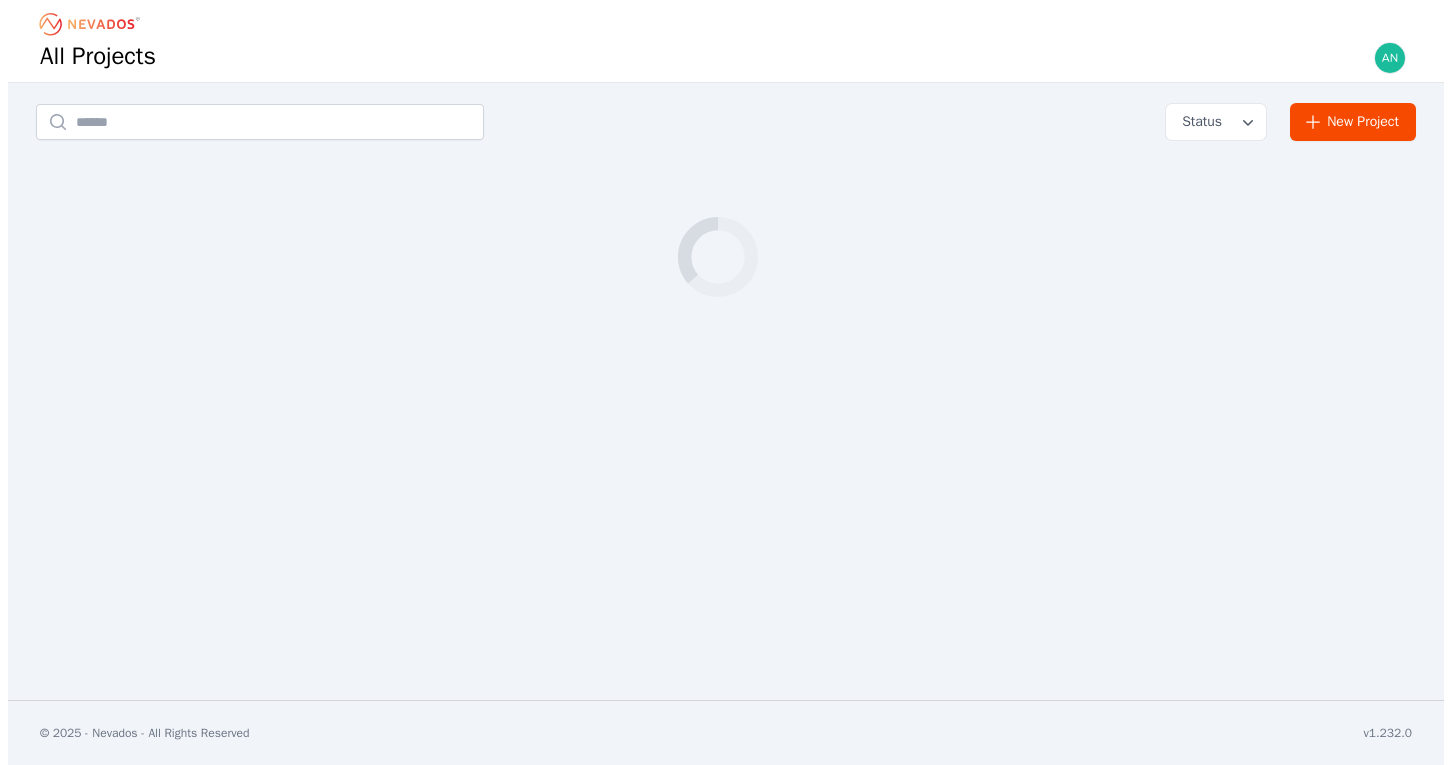 scroll, scrollTop: 0, scrollLeft: 0, axis: both 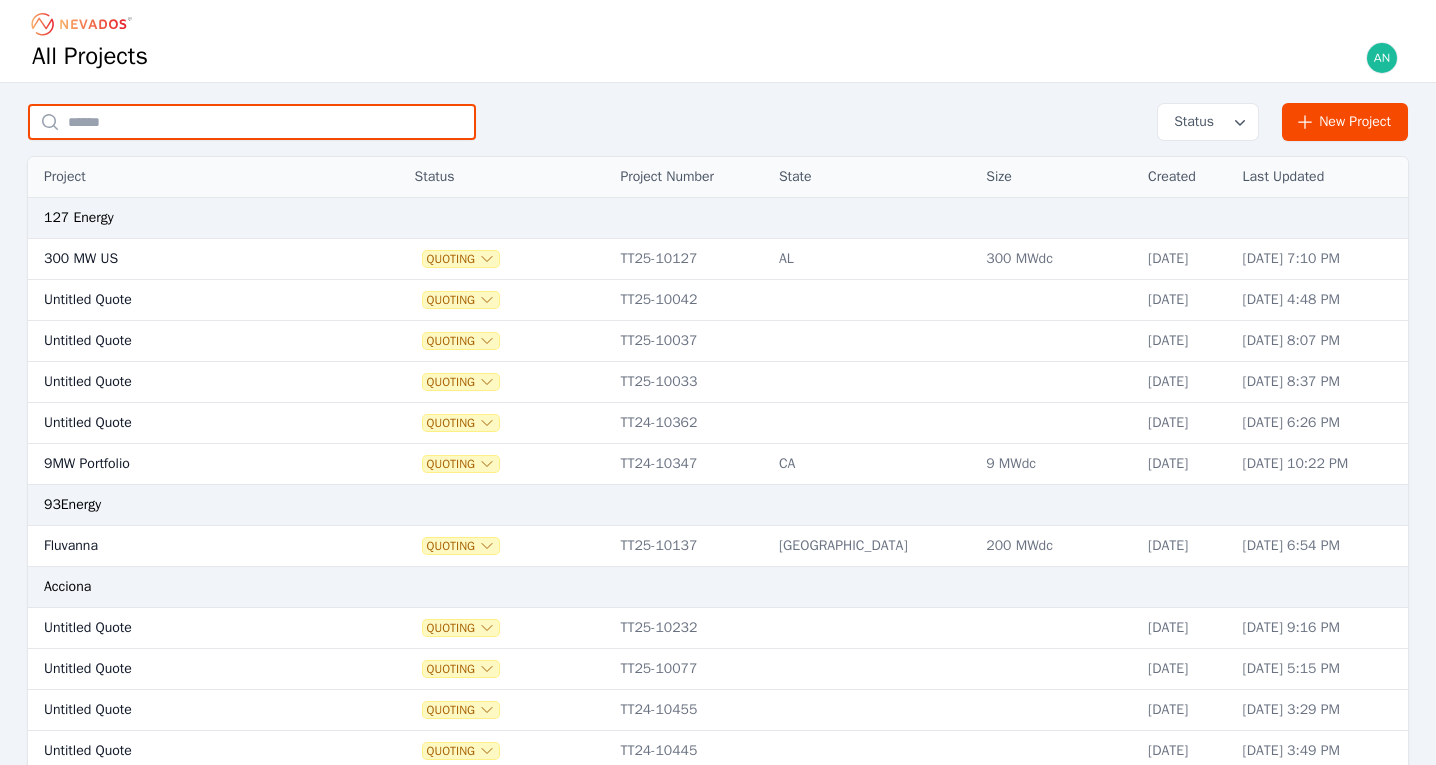 click at bounding box center [252, 122] 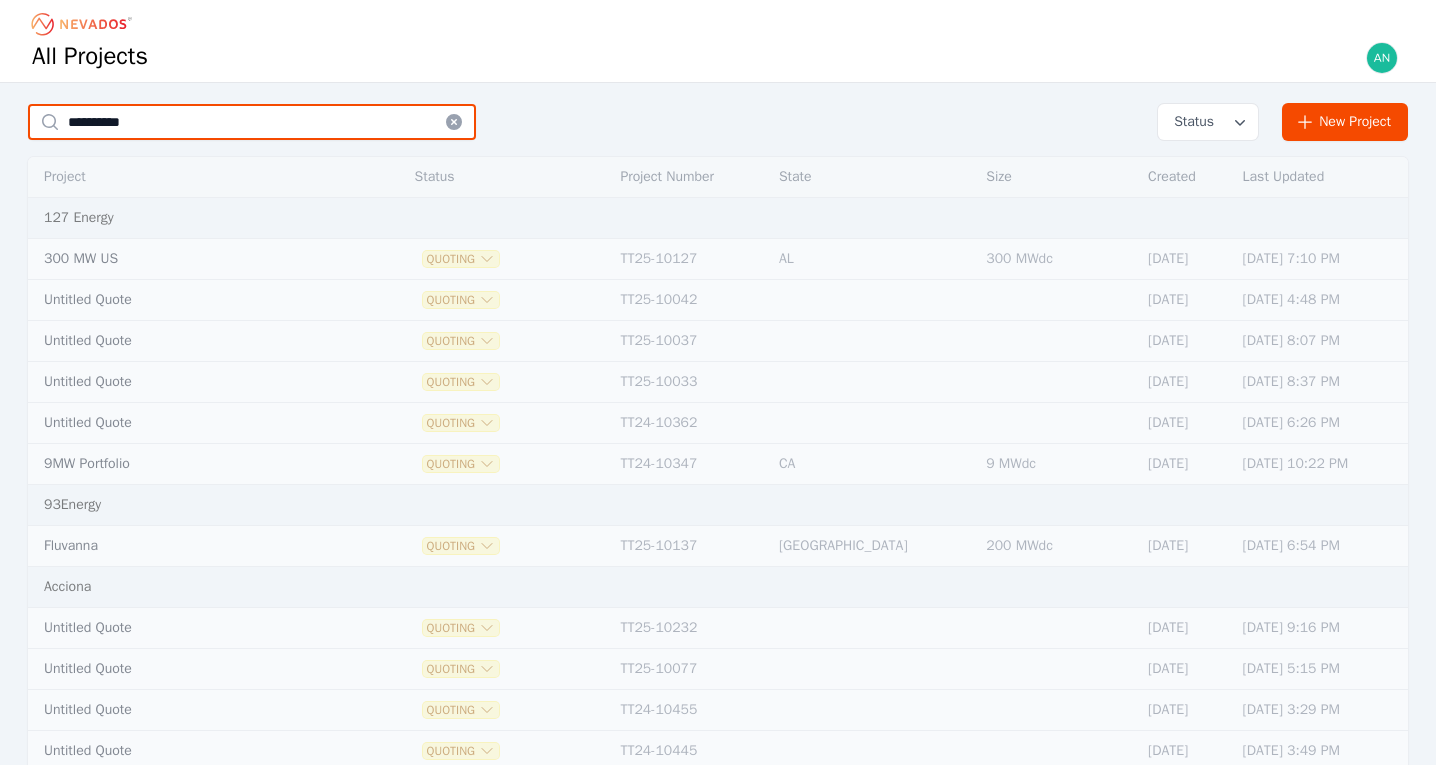 type on "**********" 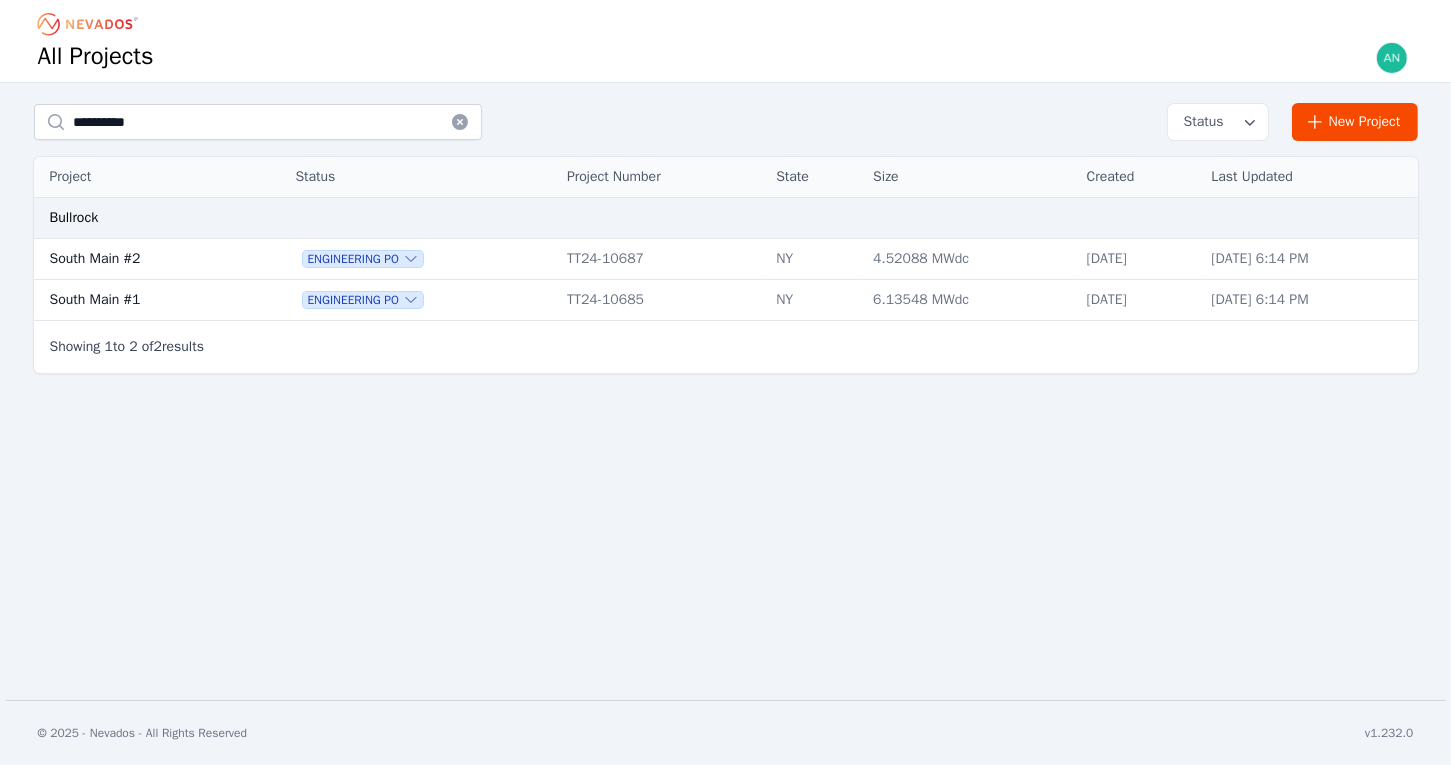 click on "South Main #1" at bounding box center [141, 300] 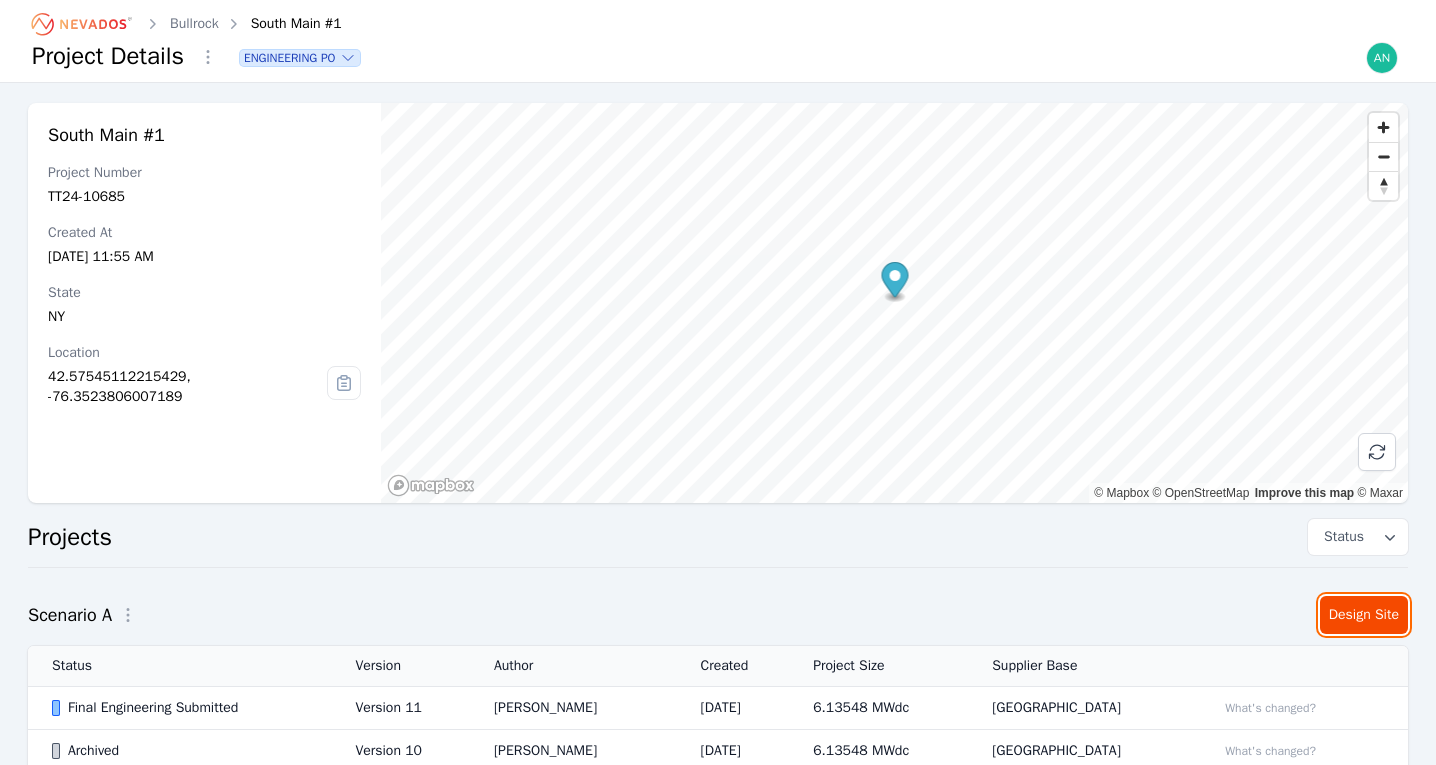 click on "Design Site" at bounding box center (1364, 615) 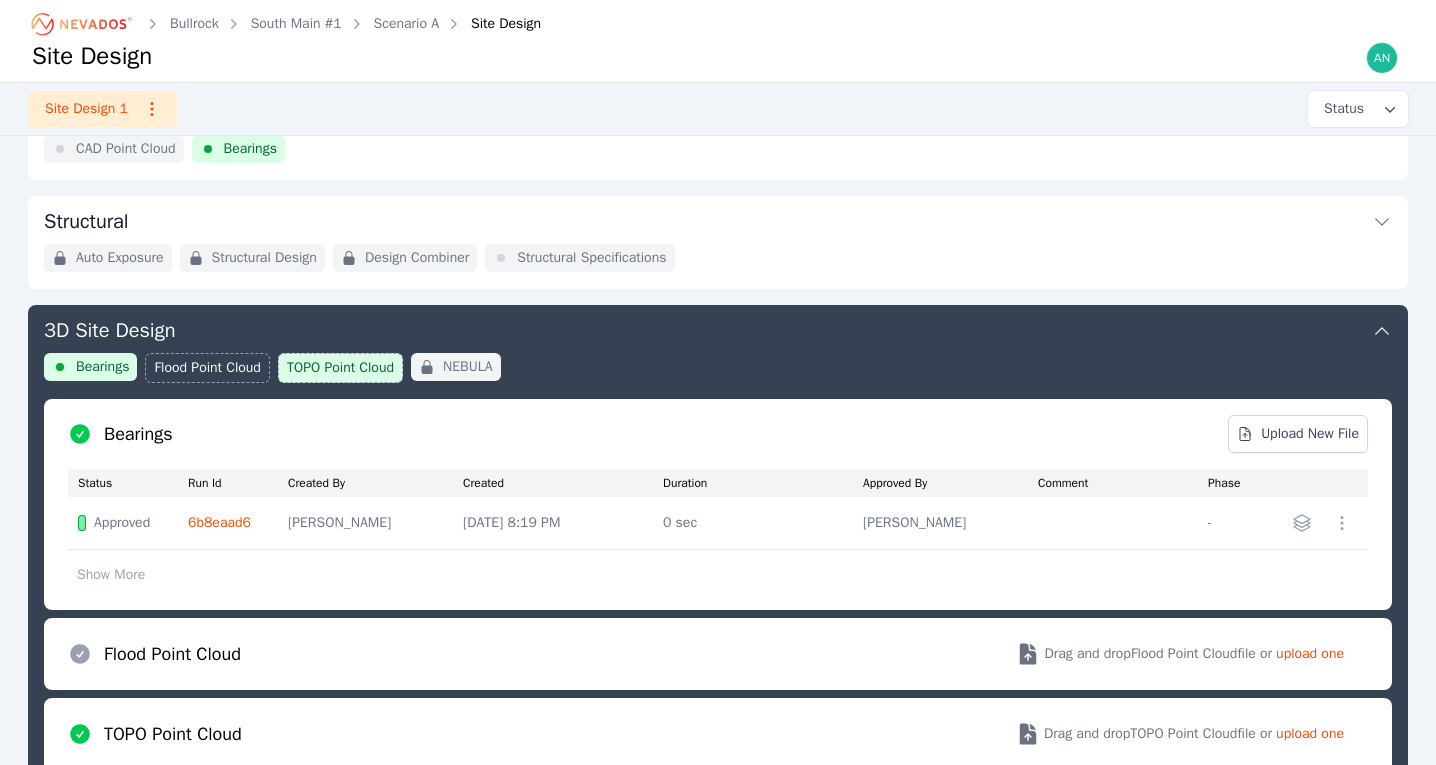 scroll, scrollTop: 120, scrollLeft: 0, axis: vertical 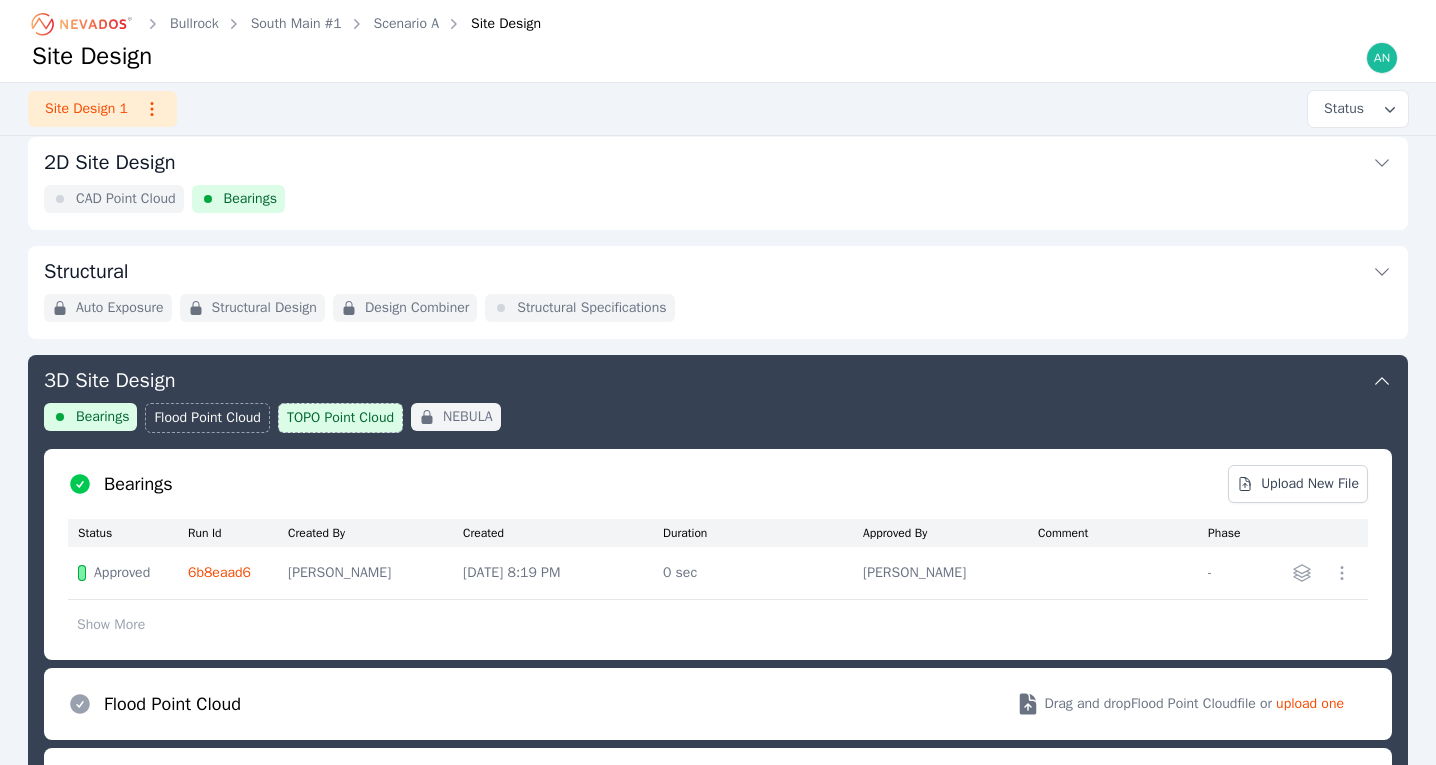 click on "CAD Point Cloud" at bounding box center (126, 199) 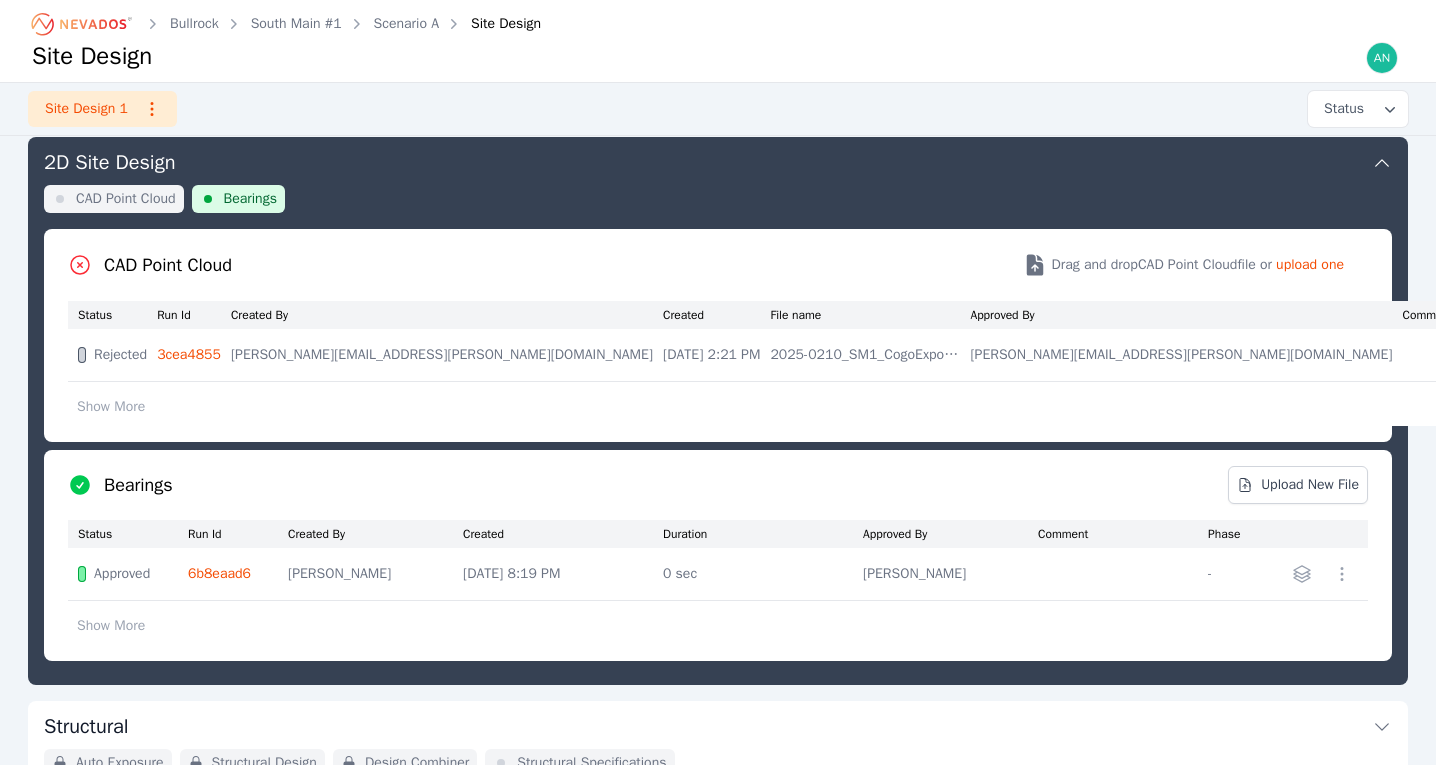scroll, scrollTop: 105, scrollLeft: 0, axis: vertical 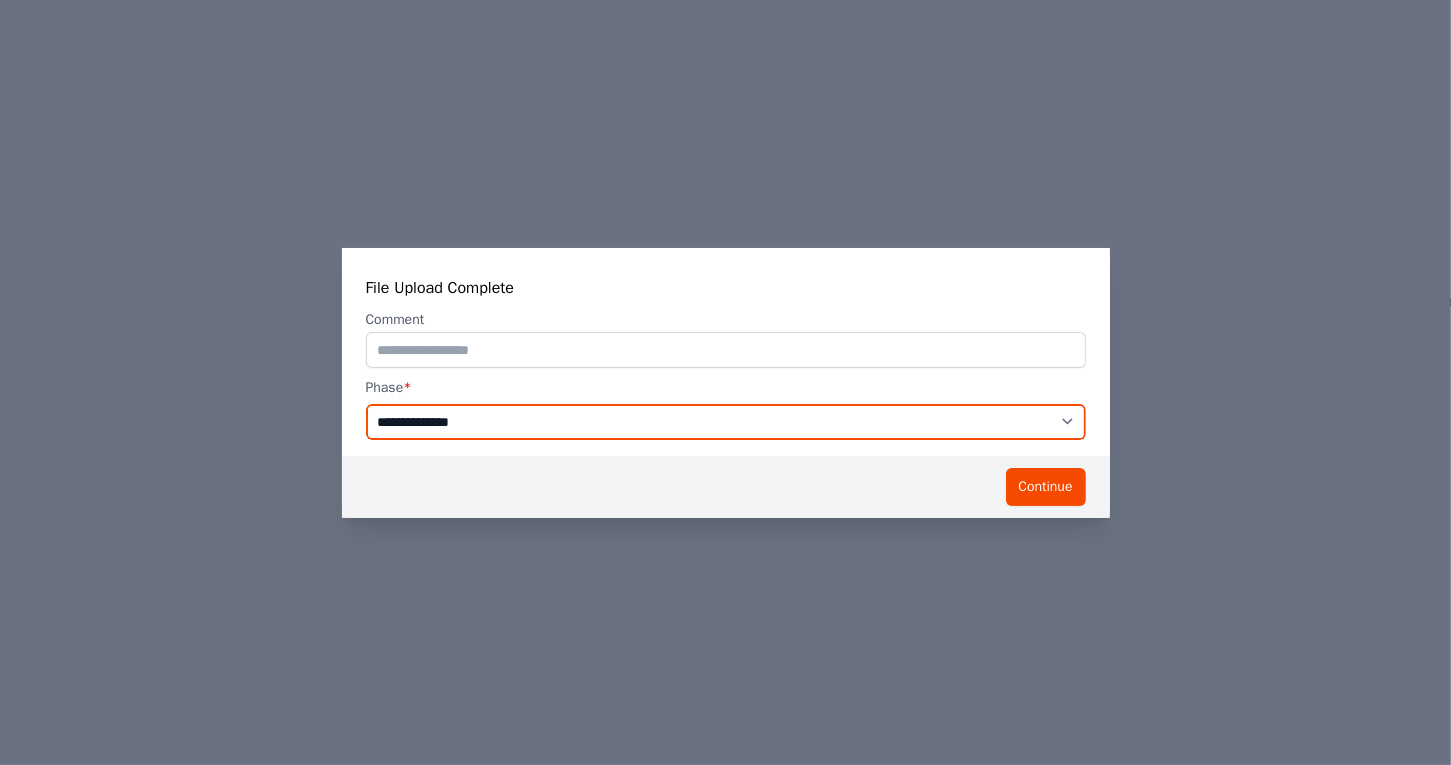 click on "**********" at bounding box center (726, 422) 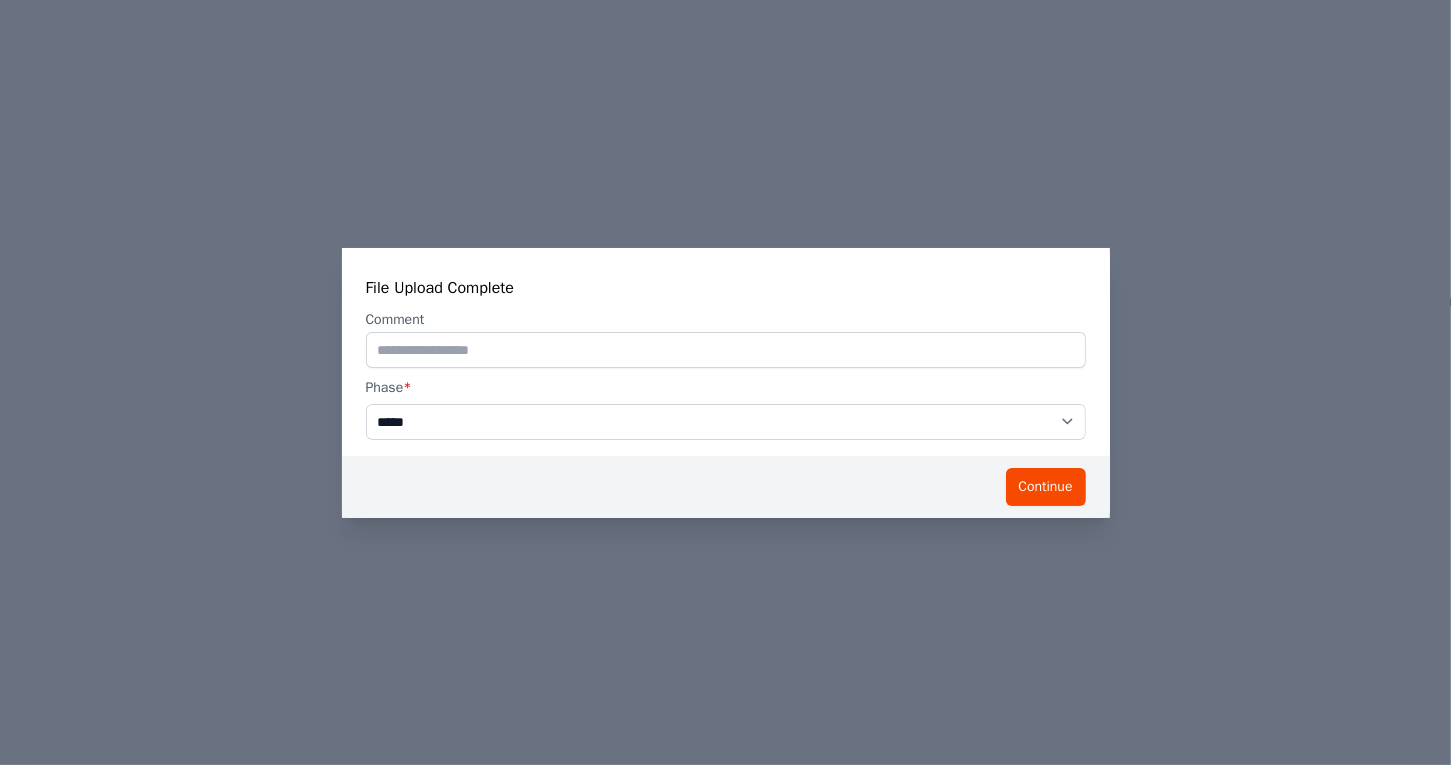 click on "**********" at bounding box center (726, 422) 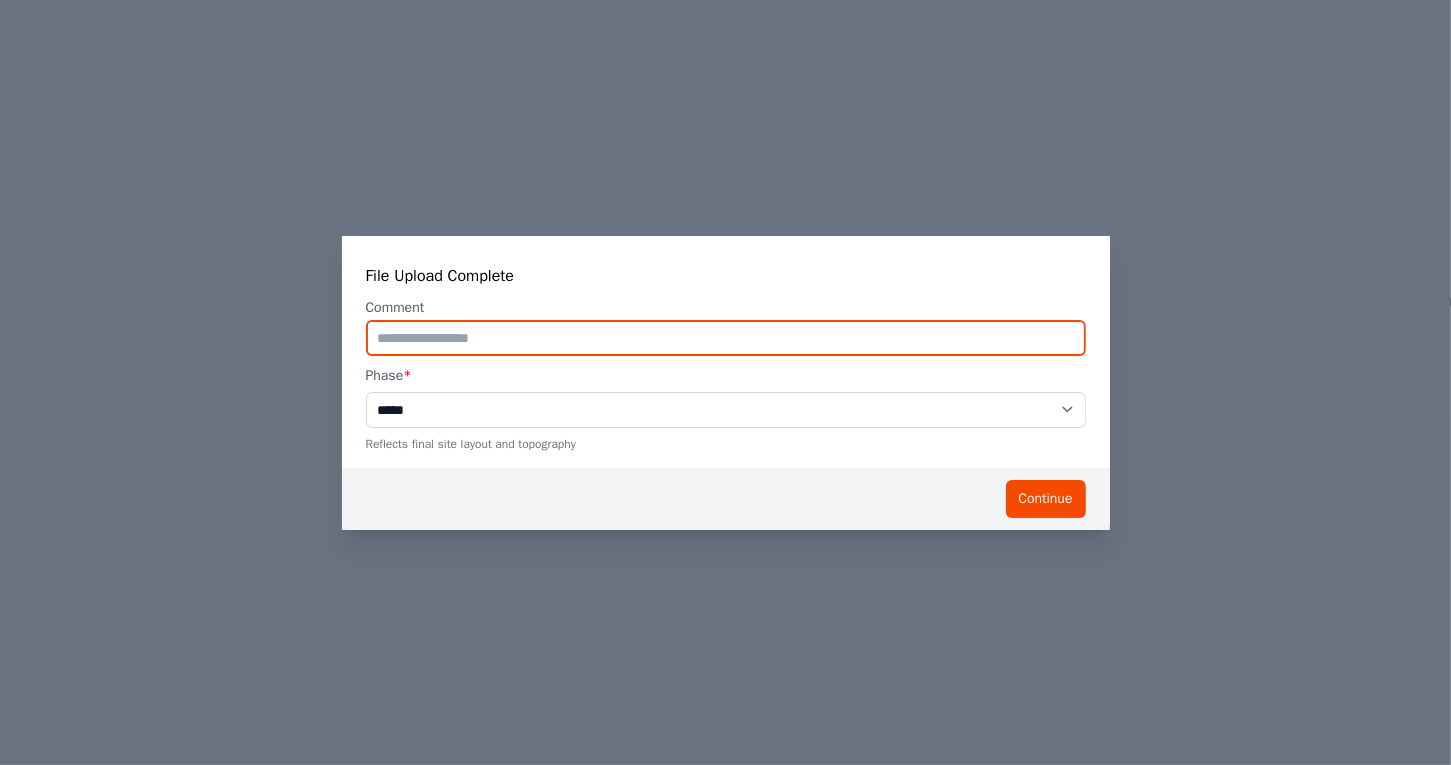 click at bounding box center [726, 338] 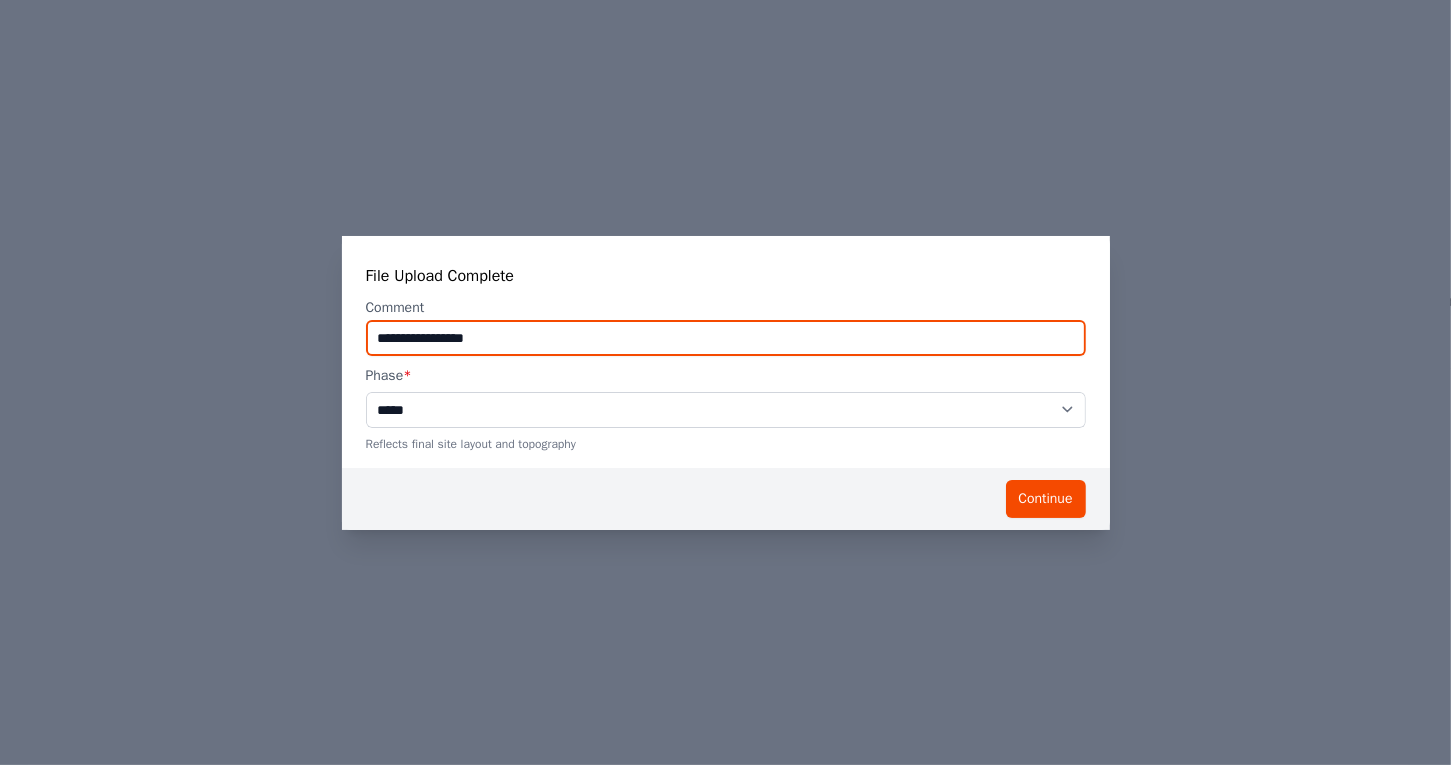 type on "**********" 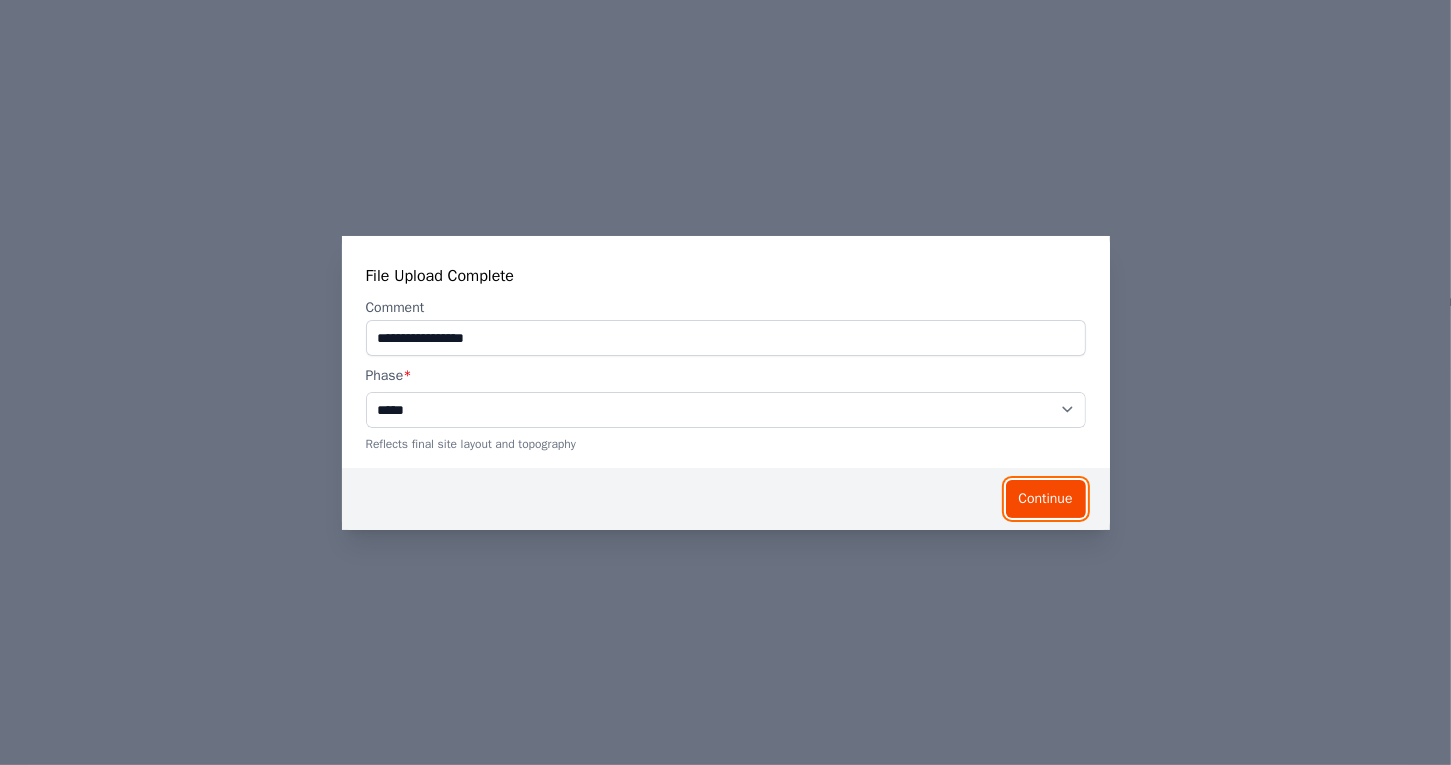 click on "Continue" at bounding box center (1046, 499) 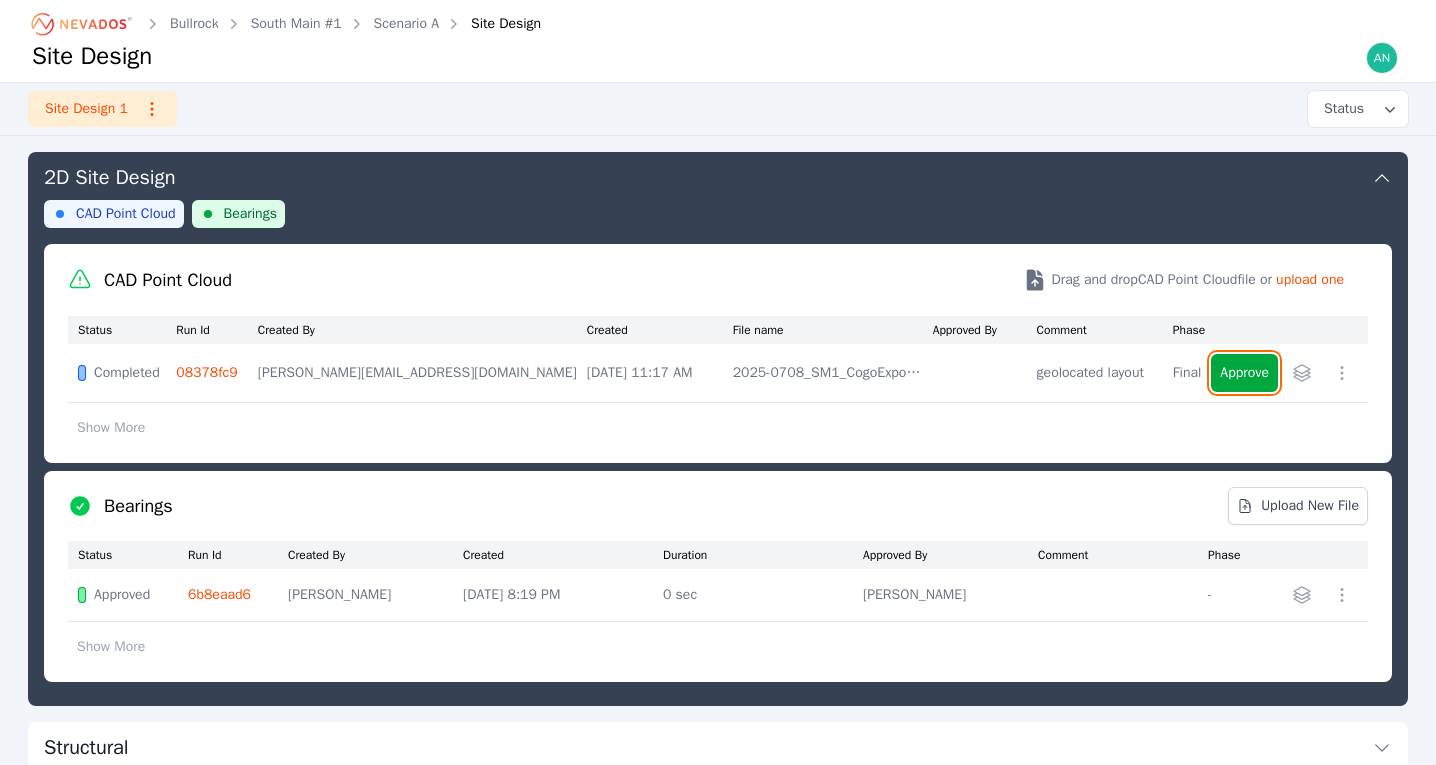 click on "Approve" at bounding box center (1244, 373) 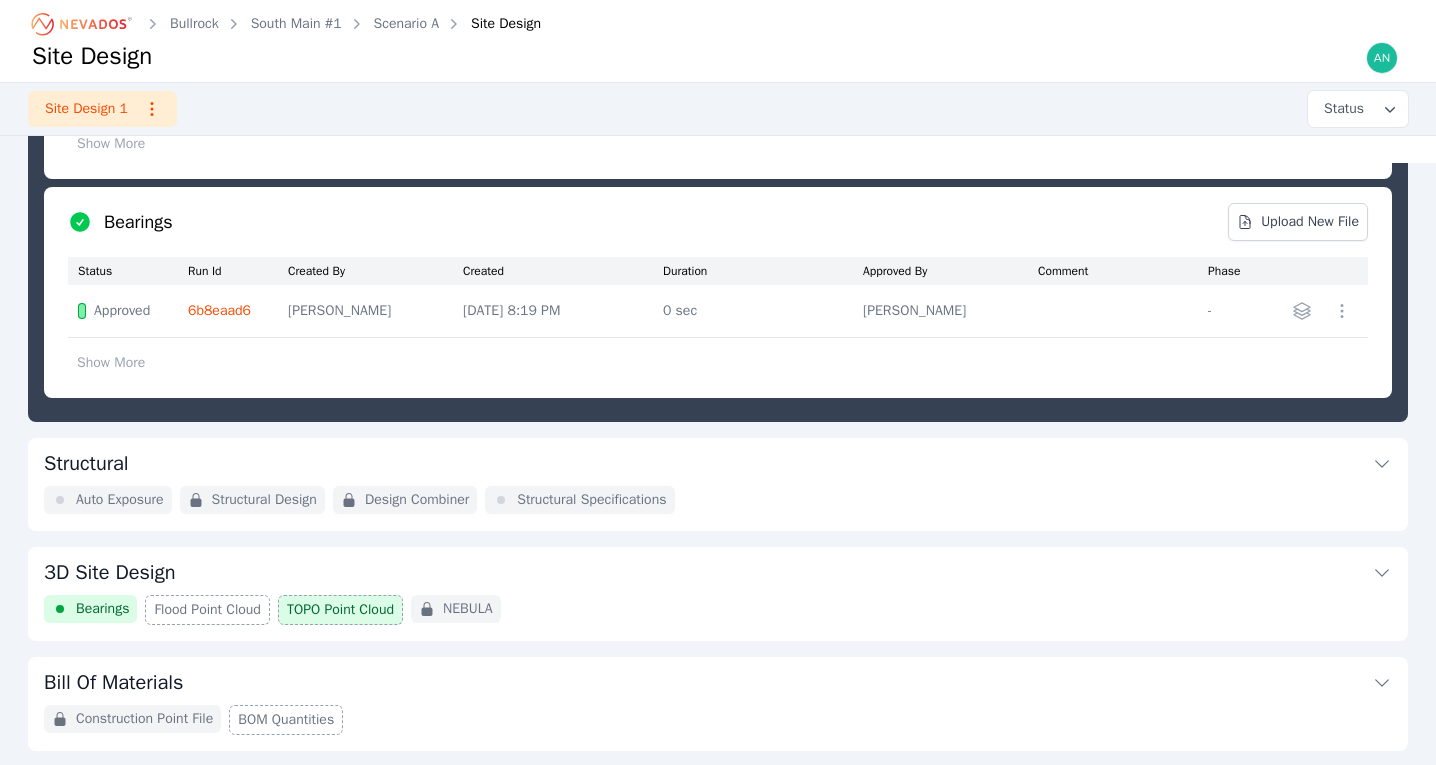 scroll, scrollTop: 405, scrollLeft: 0, axis: vertical 